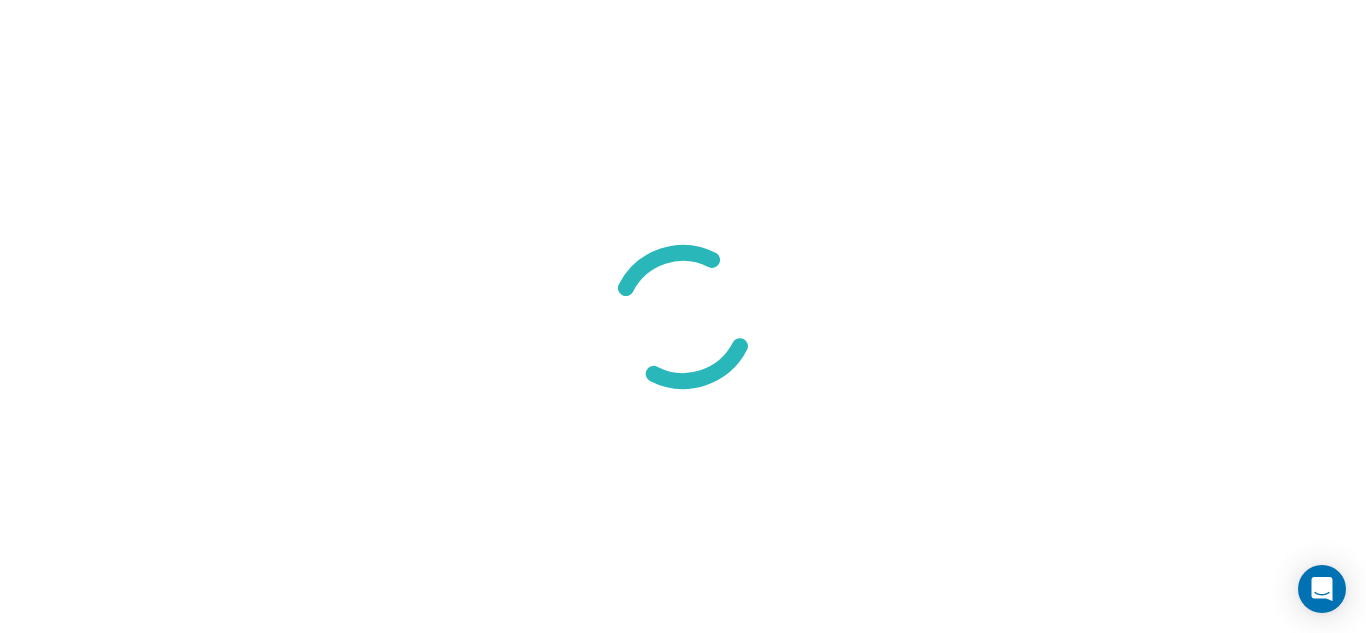 scroll, scrollTop: 0, scrollLeft: 0, axis: both 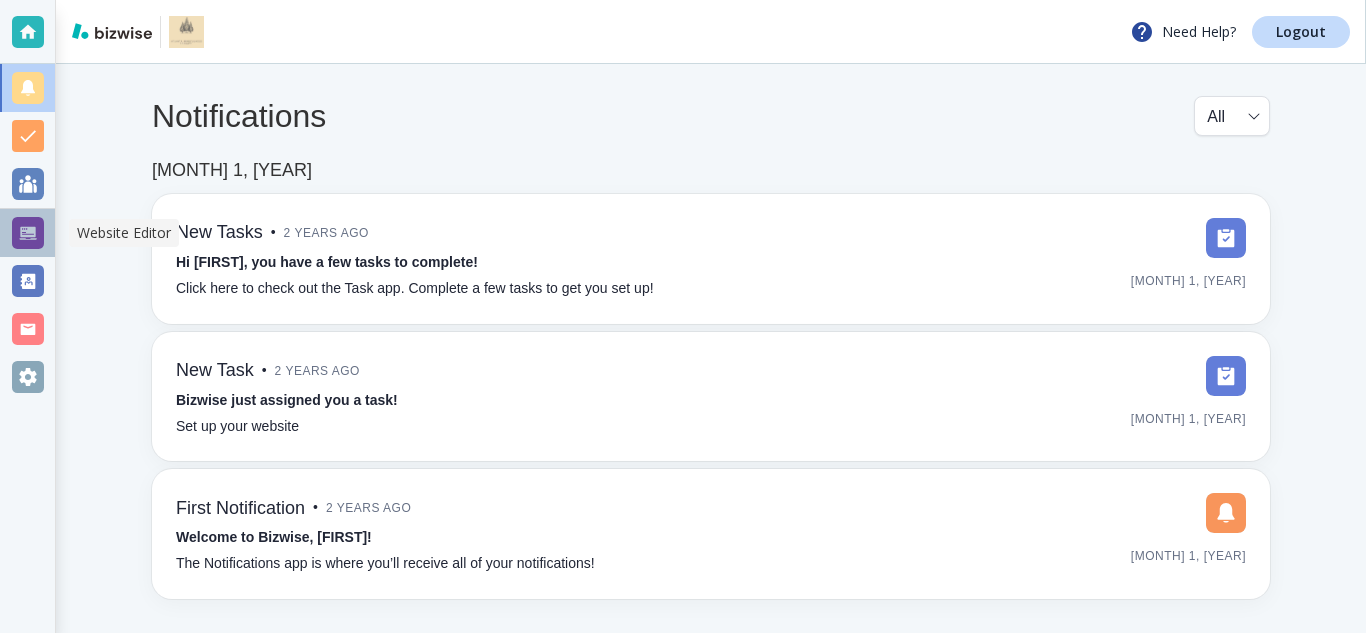 click at bounding box center [28, 233] 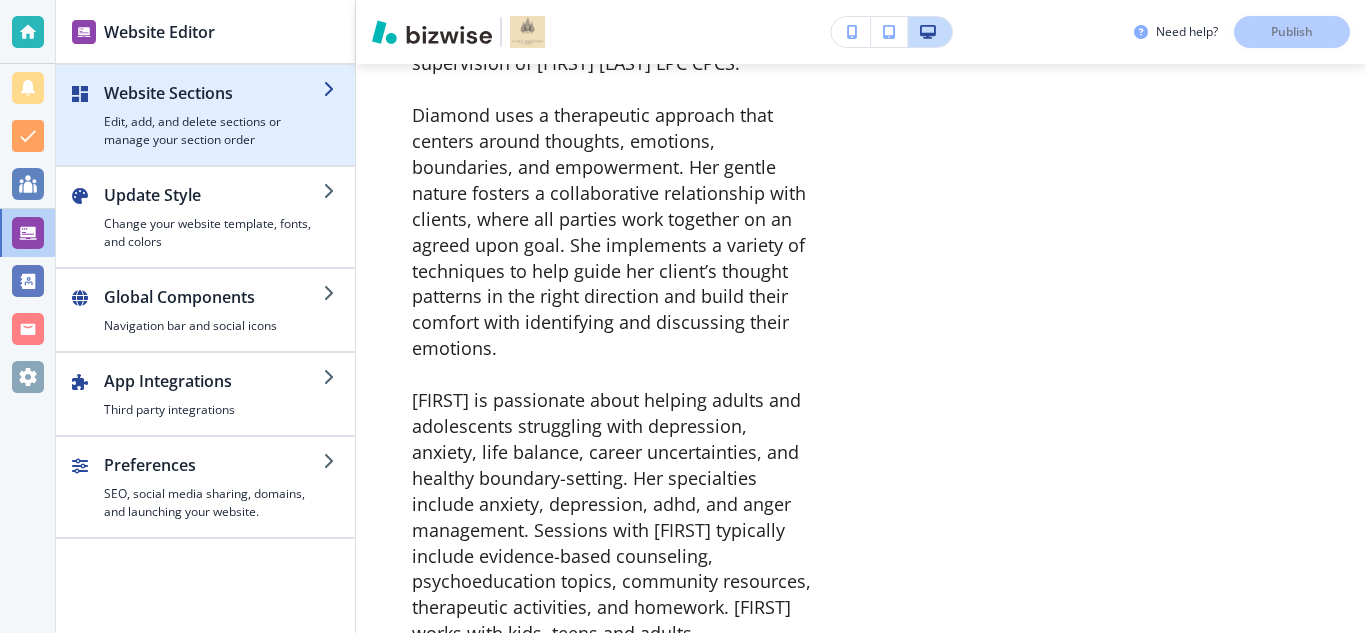 scroll, scrollTop: 6546, scrollLeft: 0, axis: vertical 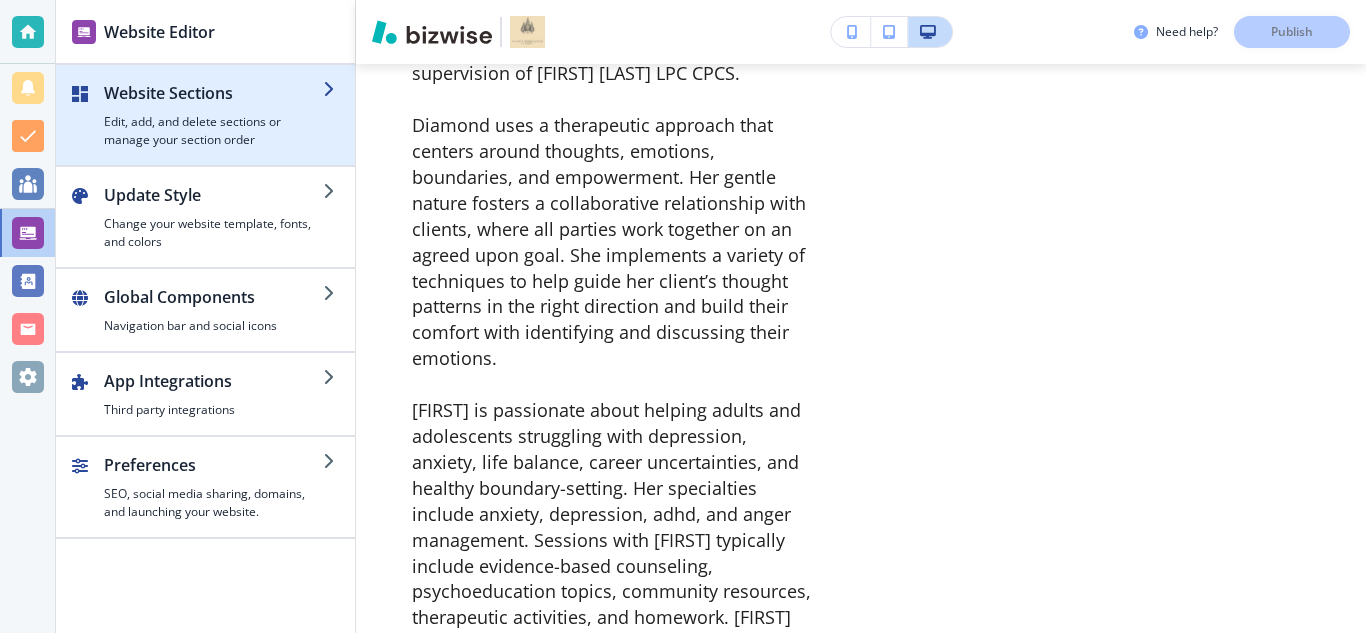 click at bounding box center [213, 109] 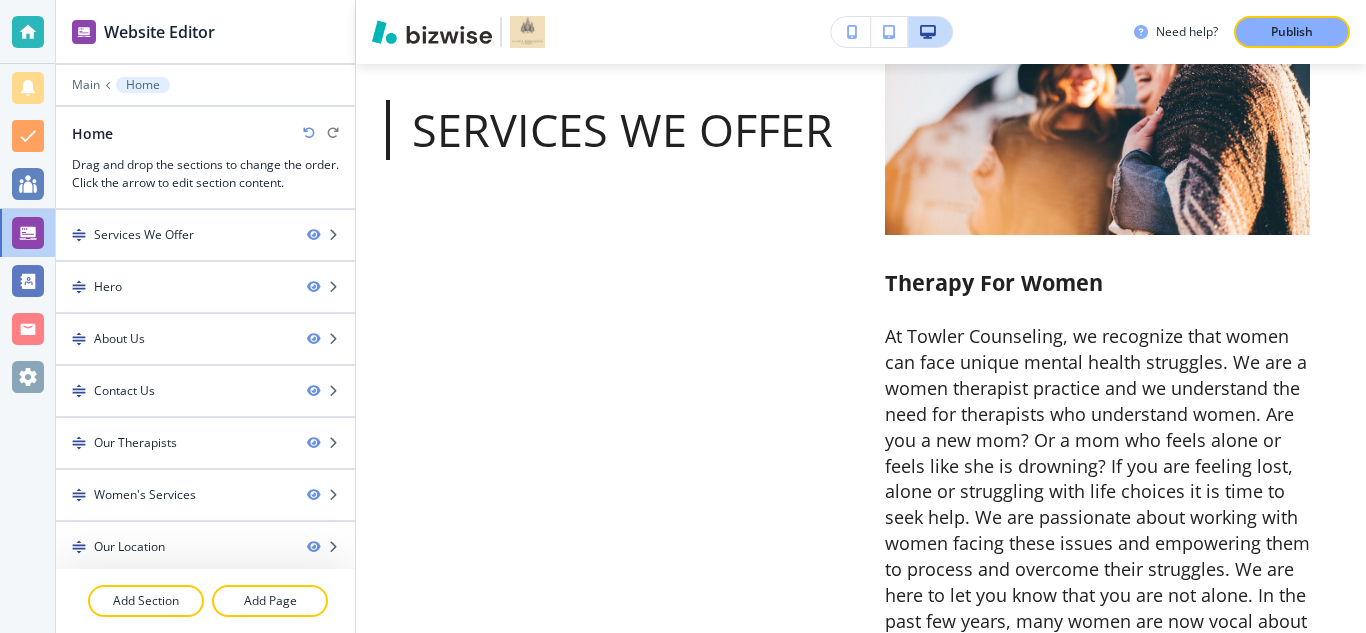 scroll, scrollTop: 100, scrollLeft: 0, axis: vertical 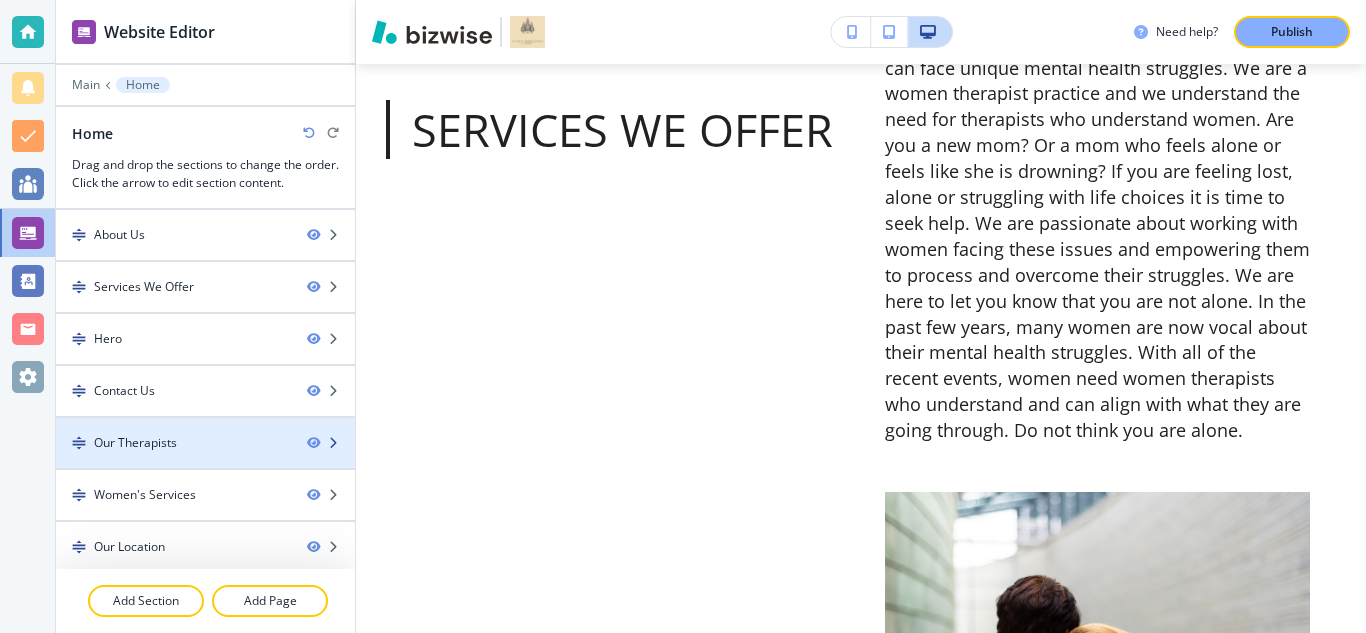 click at bounding box center (205, 426) 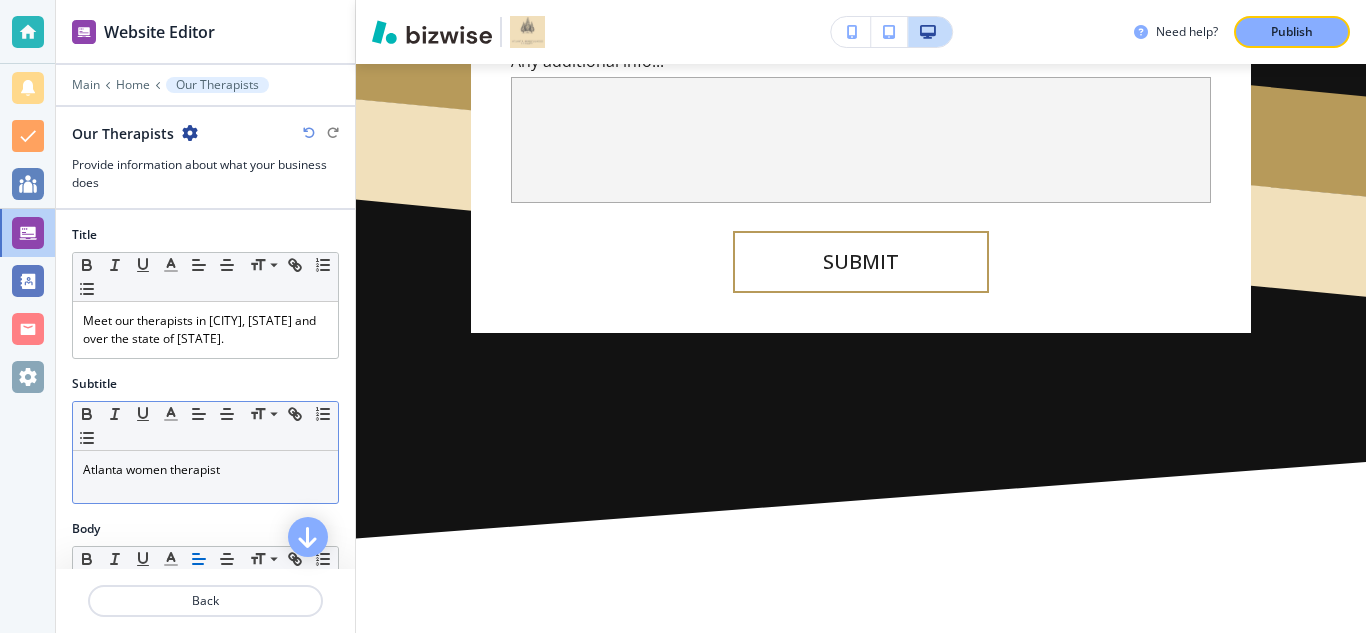 scroll, scrollTop: 6464, scrollLeft: 0, axis: vertical 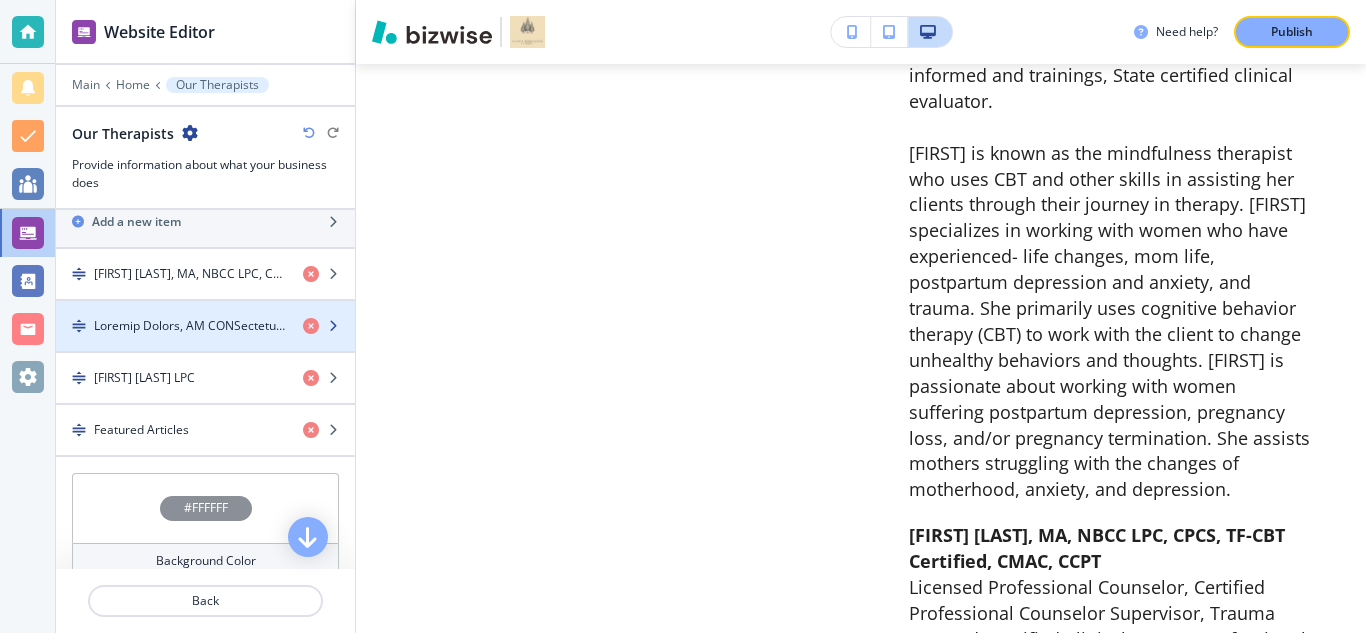 click at bounding box center [205, 326] 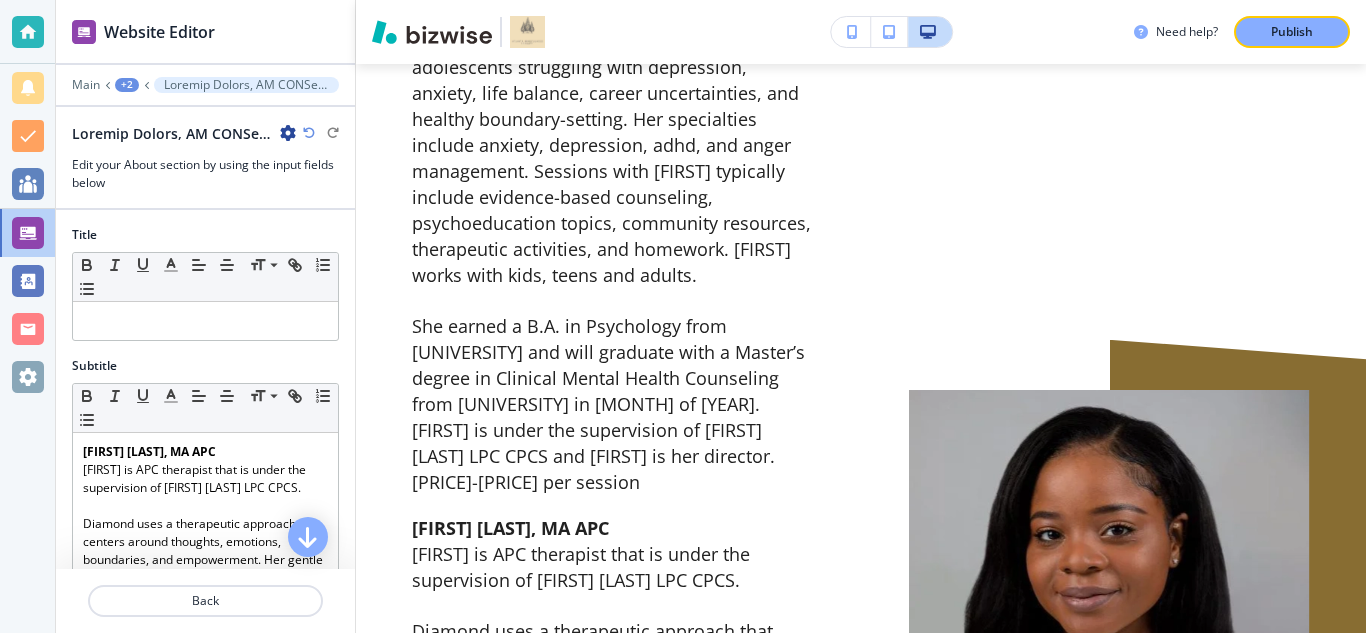 scroll, scrollTop: 9294, scrollLeft: 0, axis: vertical 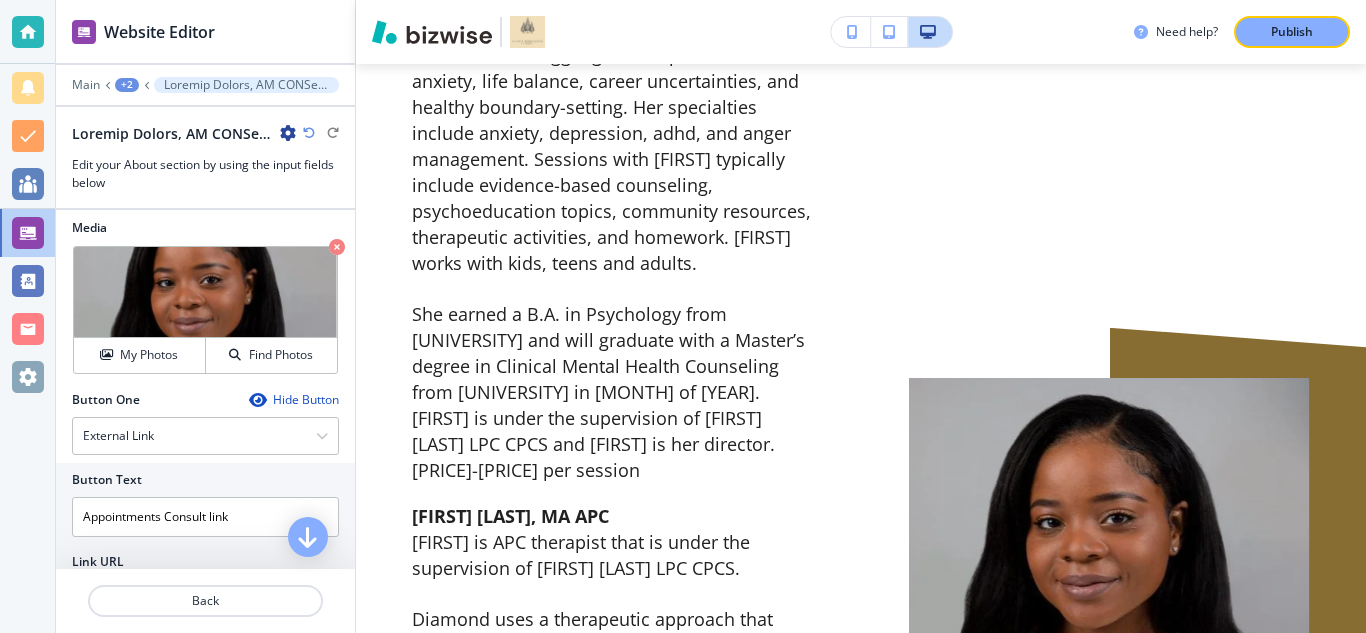 click at bounding box center (288, 133) 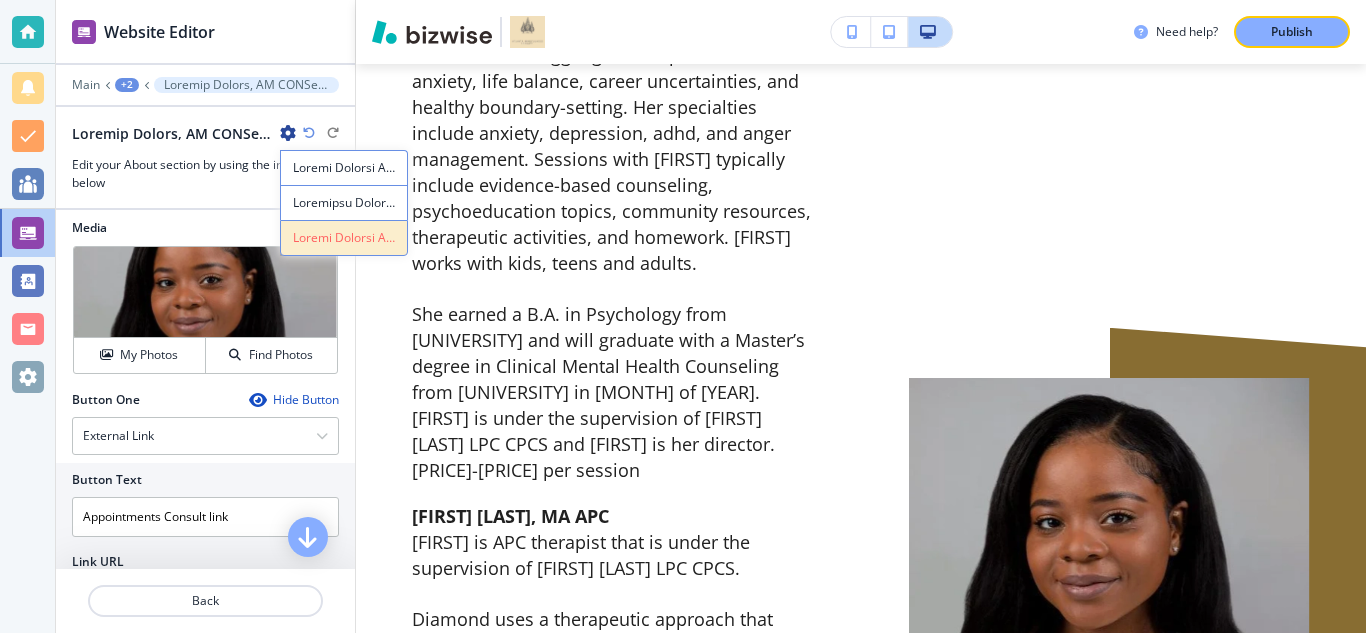 click at bounding box center (344, 238) 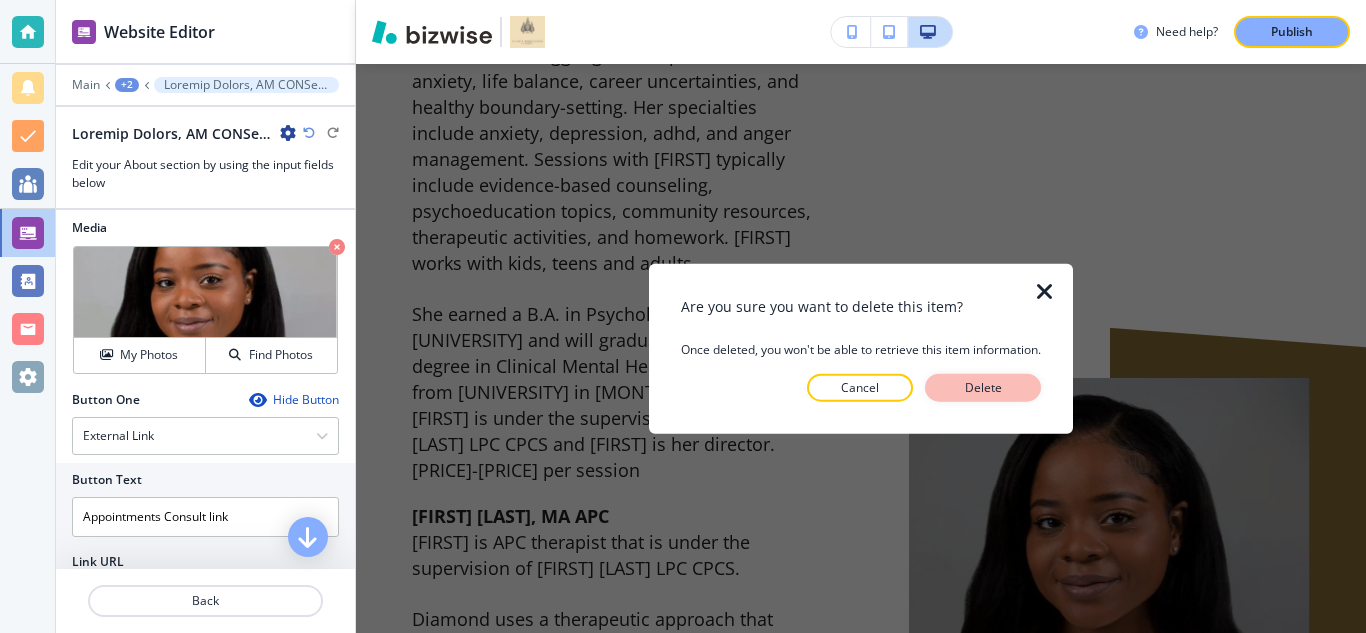 click on "Delete" at bounding box center (983, 388) 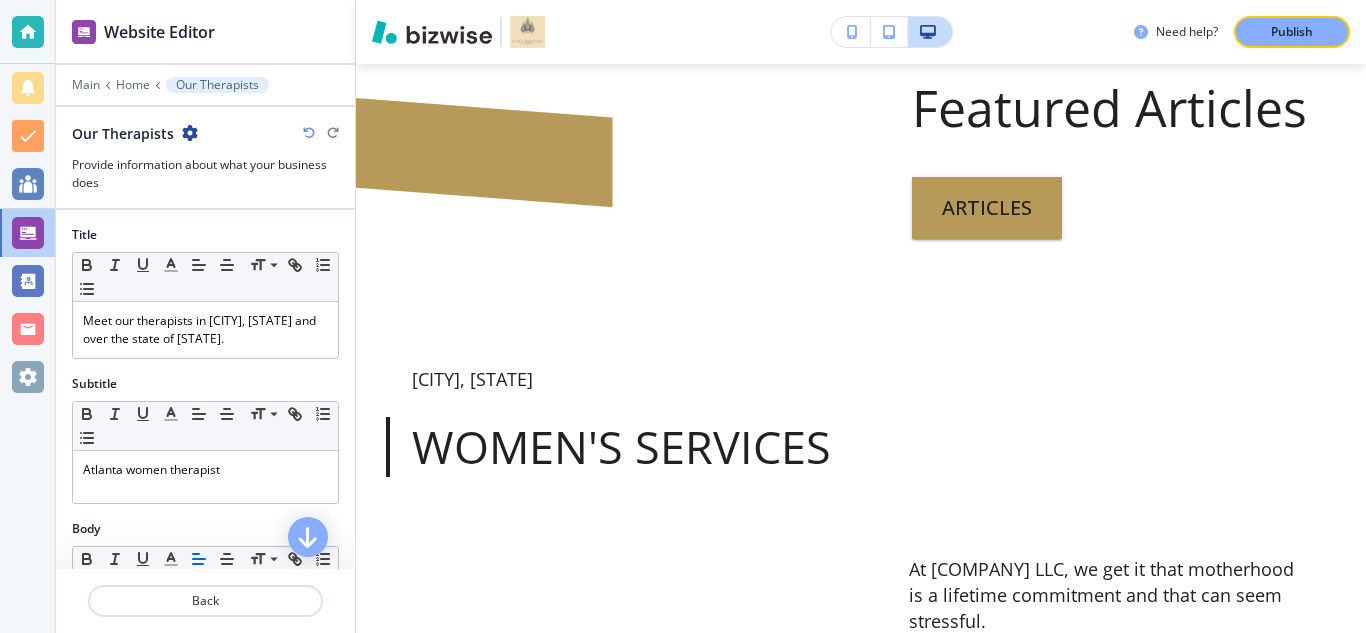 scroll, scrollTop: 10514, scrollLeft: 0, axis: vertical 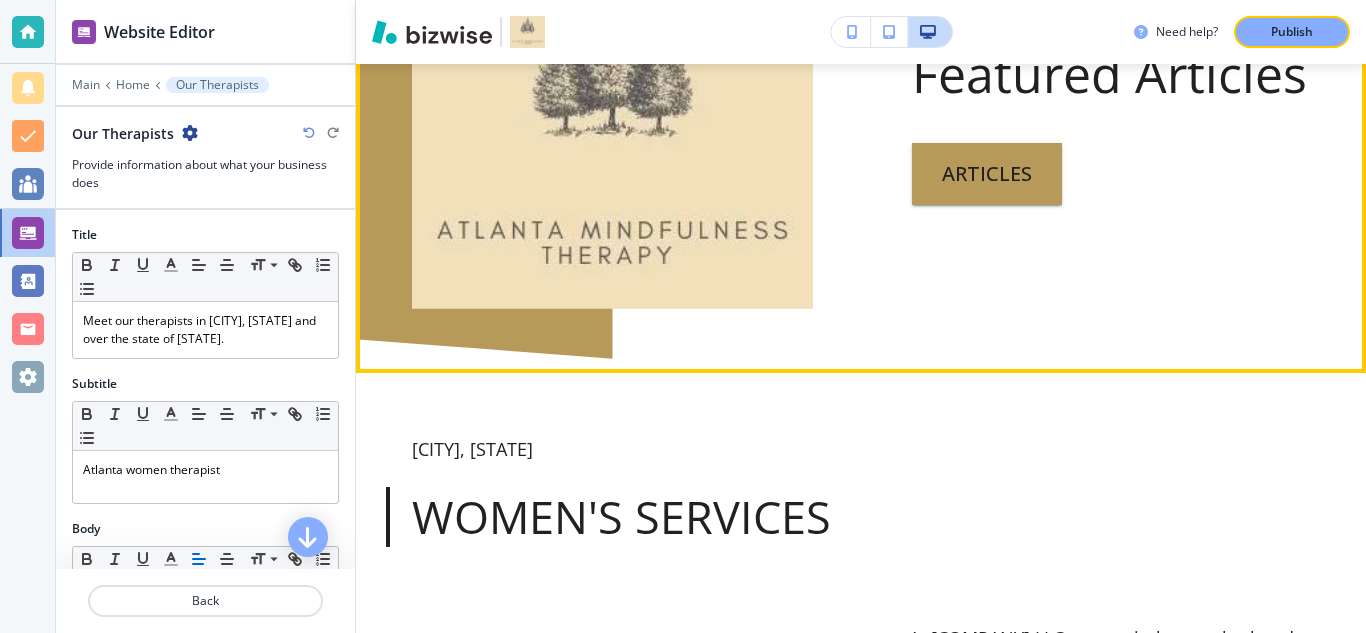 click on "[FIRST] [LAST], MA, NBCC LPC, CPCS, TF-CBT Certified, CMAC, CCPT Licensed Professional Counselor, Certified Professional Counselor Supervisor, Trauma Focused. Certified Clinical Trauma Professional Certification, Cognitive Behavior Certified, IFS informed and trainings, State certified clinical evaluator. [FIRST] is known as the mindfulness therapist who uses CBT and other skills in assisting her clients through their journey in therapy. [FIRST] specializes in working with women who have experienced- life changes, mom life, postpartum depression and anxiety, and trauma. She primarily uses cognitive behavior therapy (CBT) to work with the client to change unhealthy behaviors and thoughts. [FIRST] is passionate about working with women suffering postpartum depression, pregnancy loss, and/or pregnancy termination. She assists mothers struggling with the changes of motherhood, anxiety, and depression. [FIRST] [LAST], MA, NBCC LPC, CPCS, TF-CBT Certified, CMAC, CCPT Appointment Link [PHONE] Articles" at bounding box center [861, -1926] 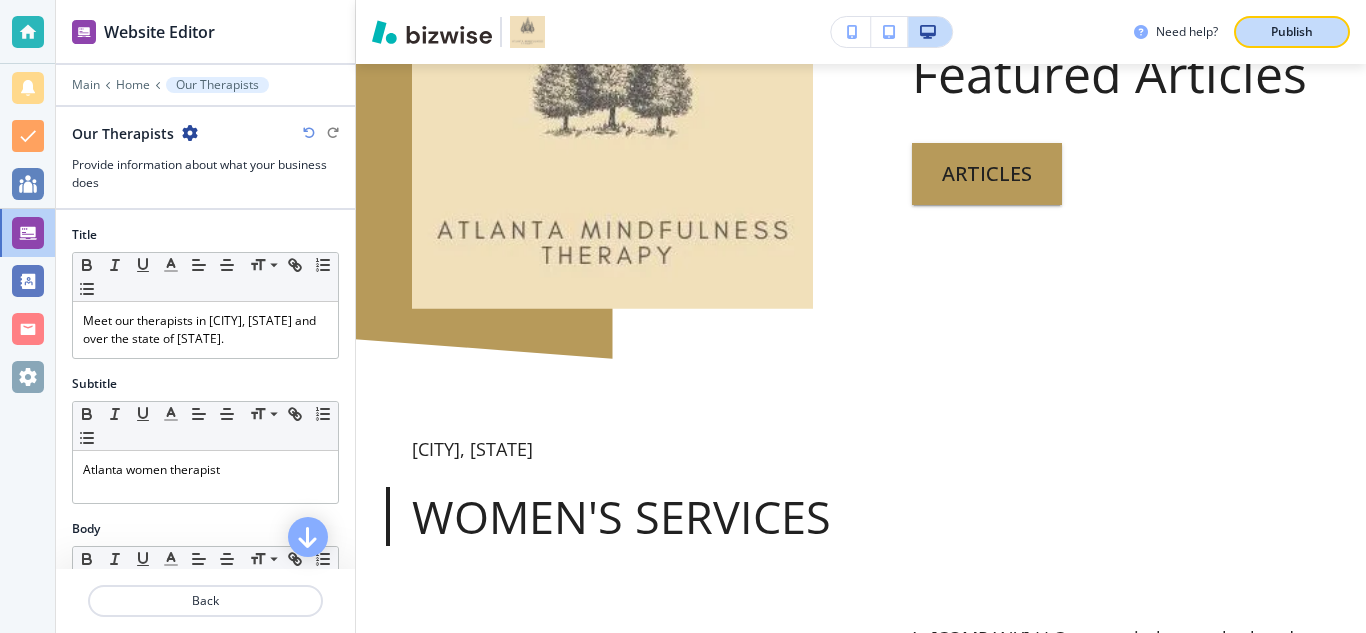 click on "Publish" at bounding box center [1292, 32] 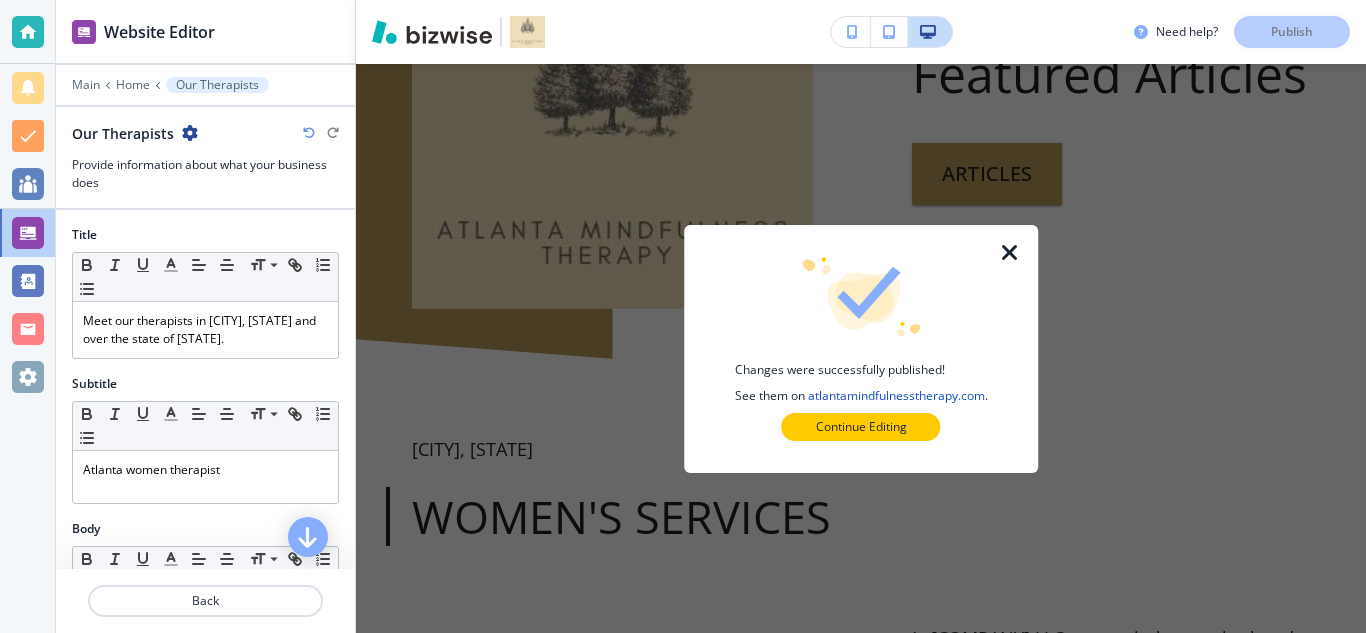 click at bounding box center [1010, 253] 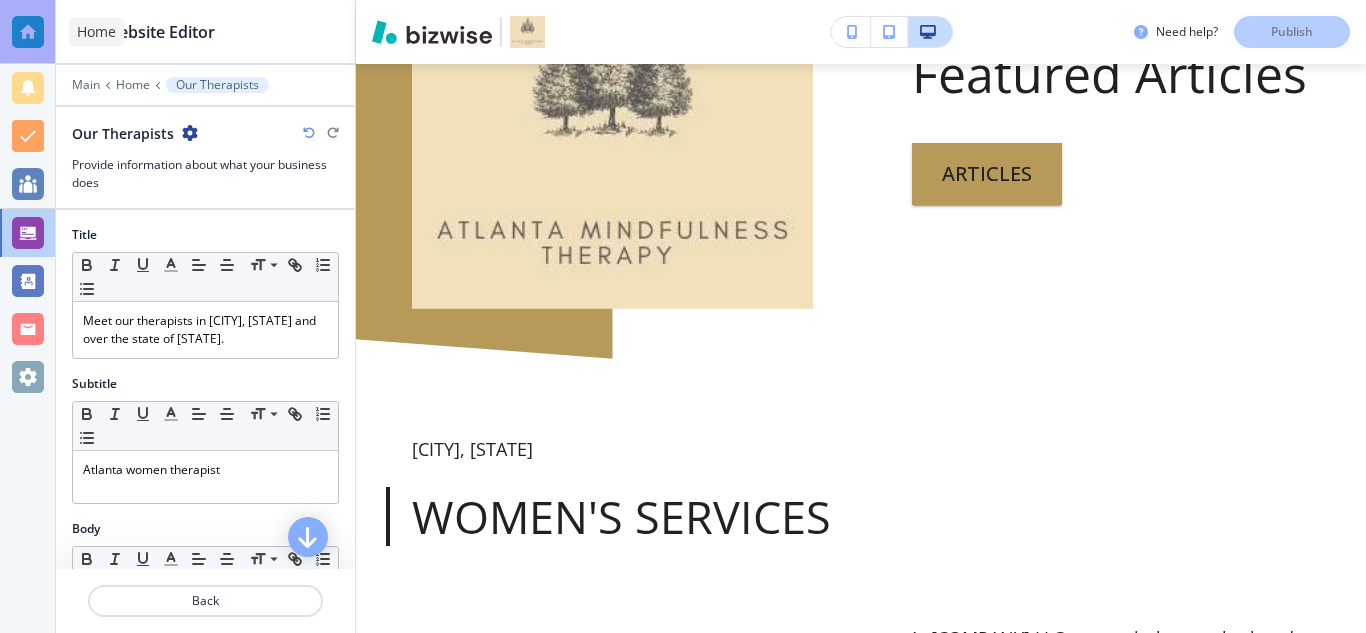 click at bounding box center [28, 32] 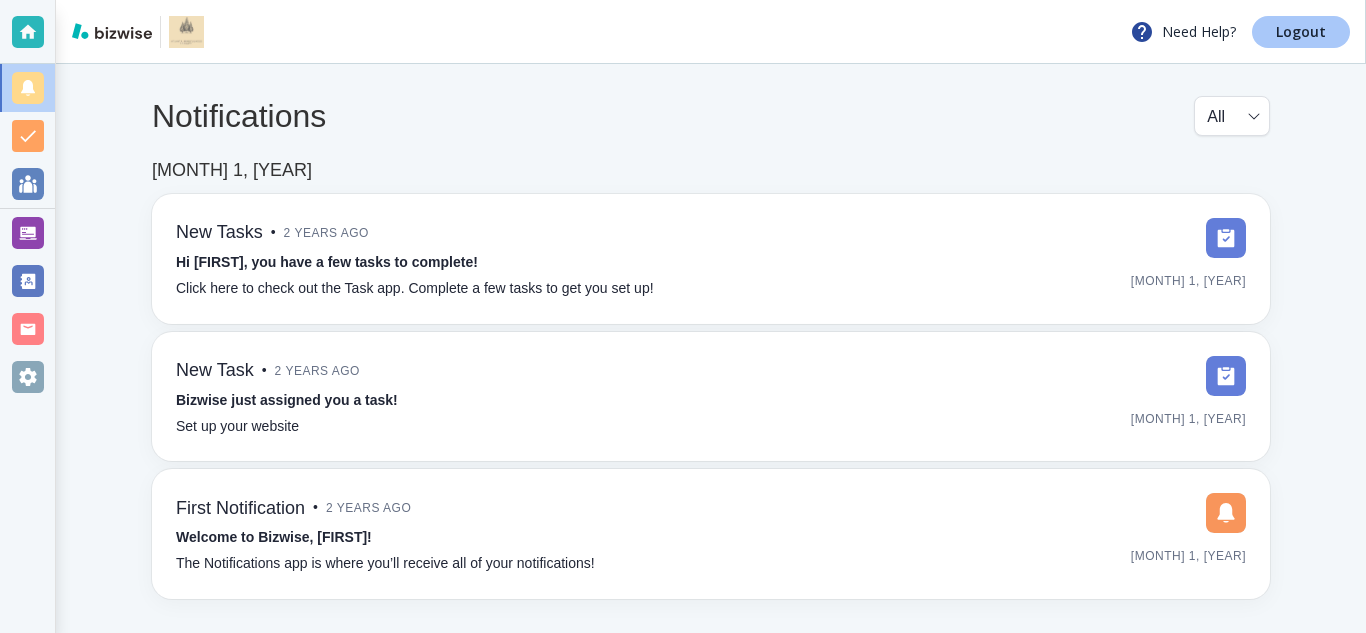 click on "Logout" at bounding box center (1301, 32) 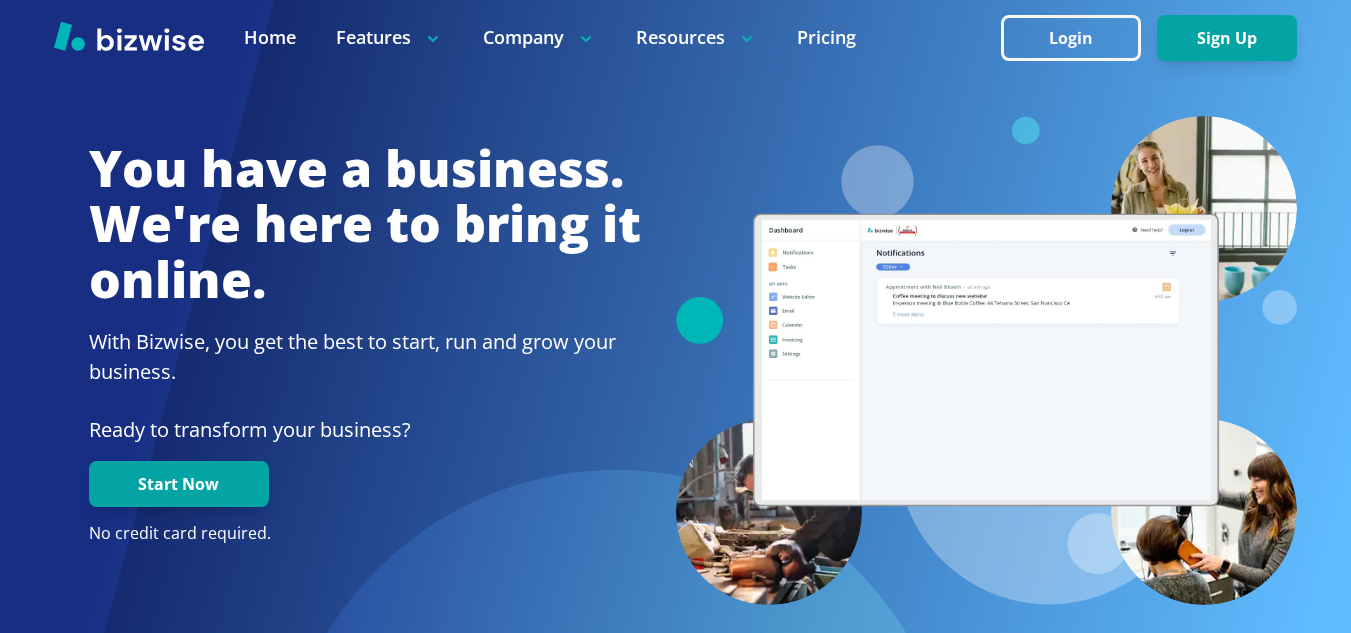 scroll, scrollTop: 0, scrollLeft: 0, axis: both 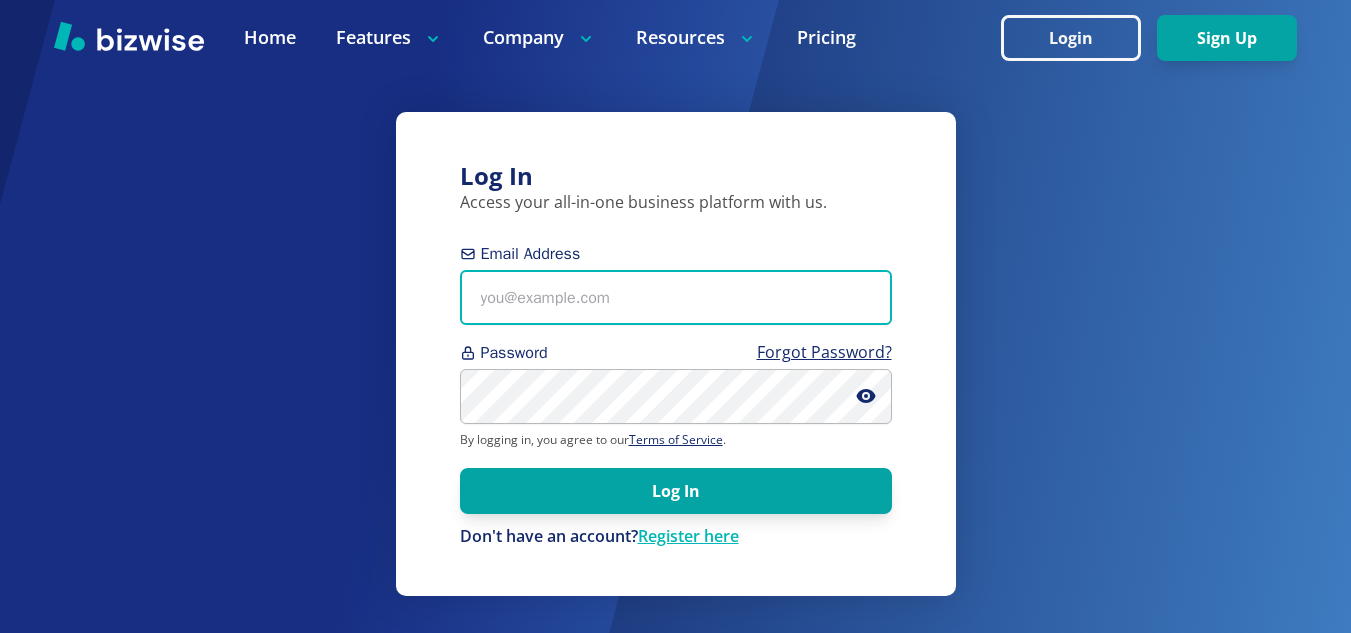 click on "Email Address" at bounding box center (676, 297) 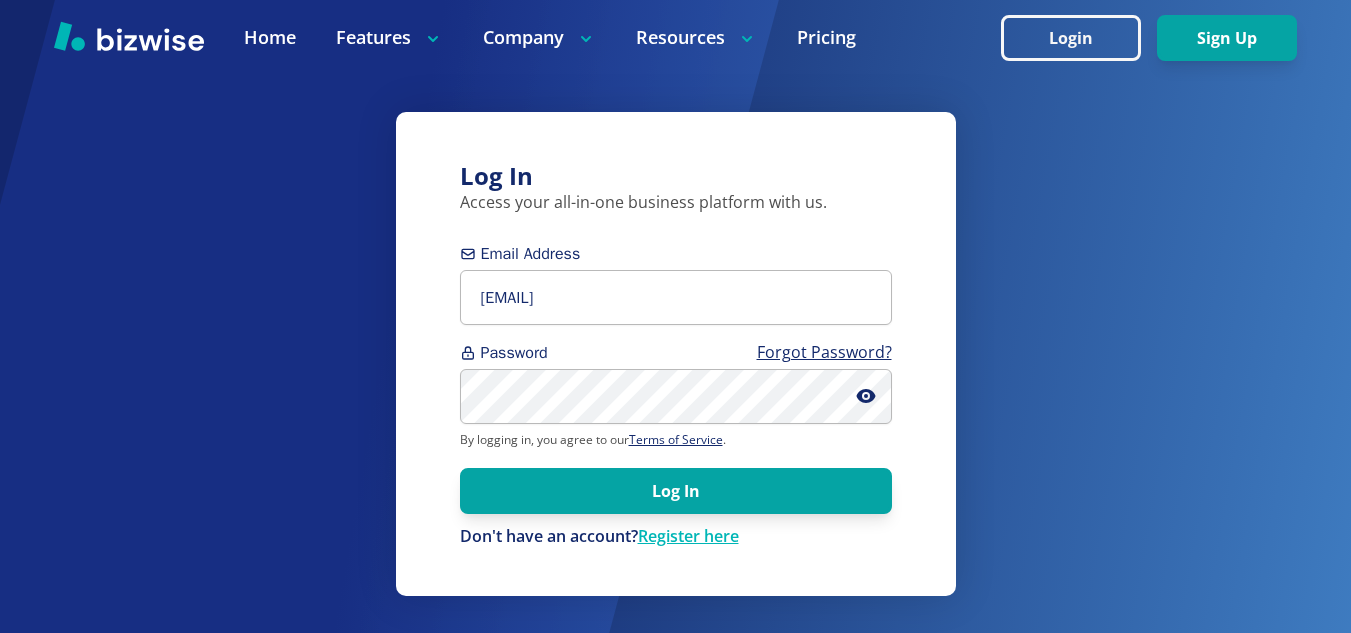 click on "Log In" at bounding box center [676, 491] 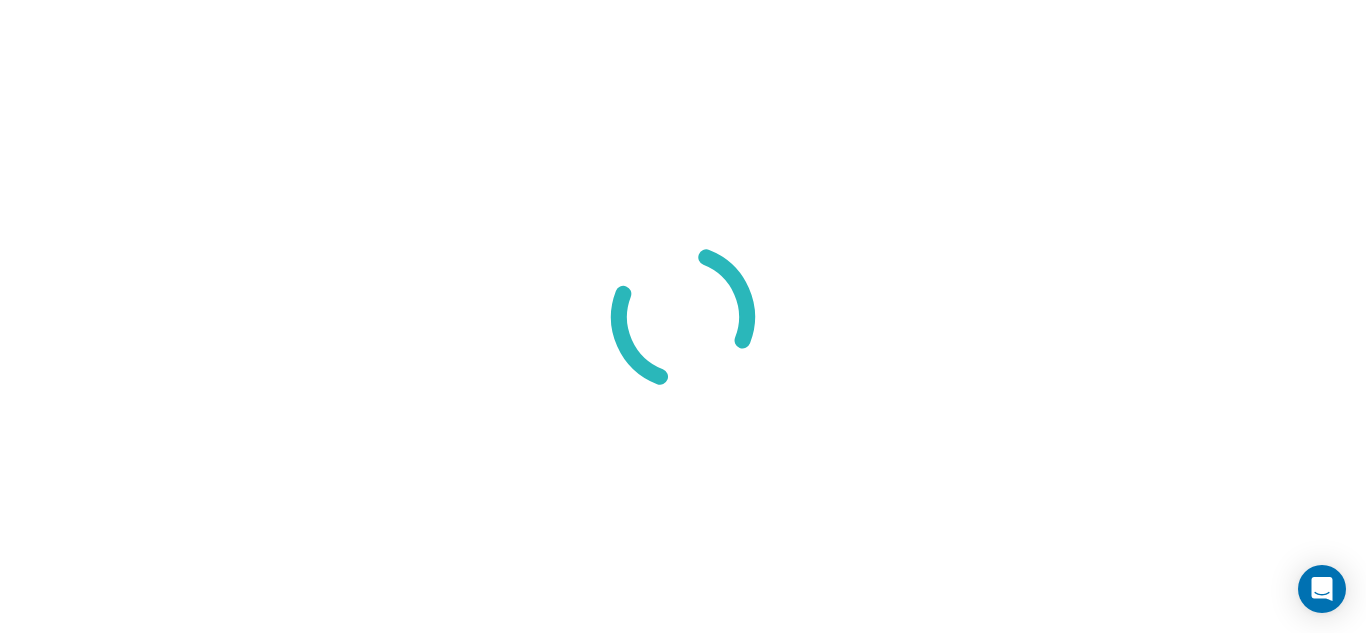 scroll, scrollTop: 0, scrollLeft: 0, axis: both 